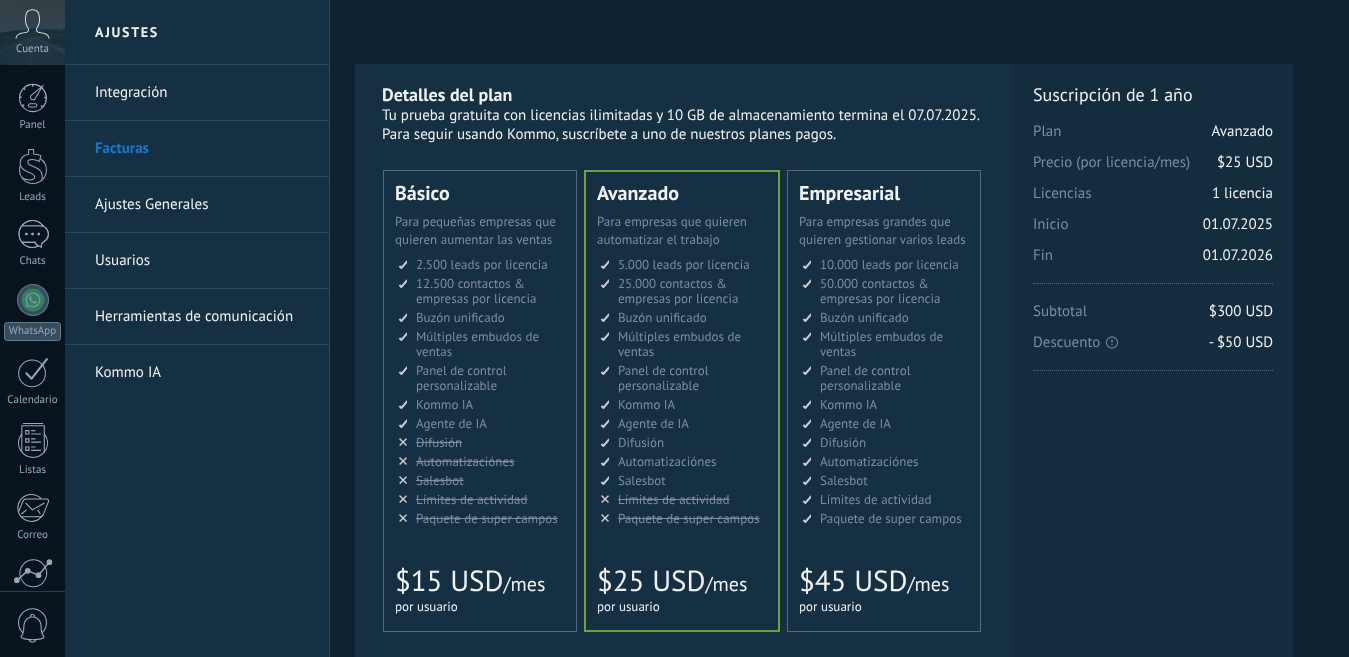 scroll, scrollTop: 0, scrollLeft: 0, axis: both 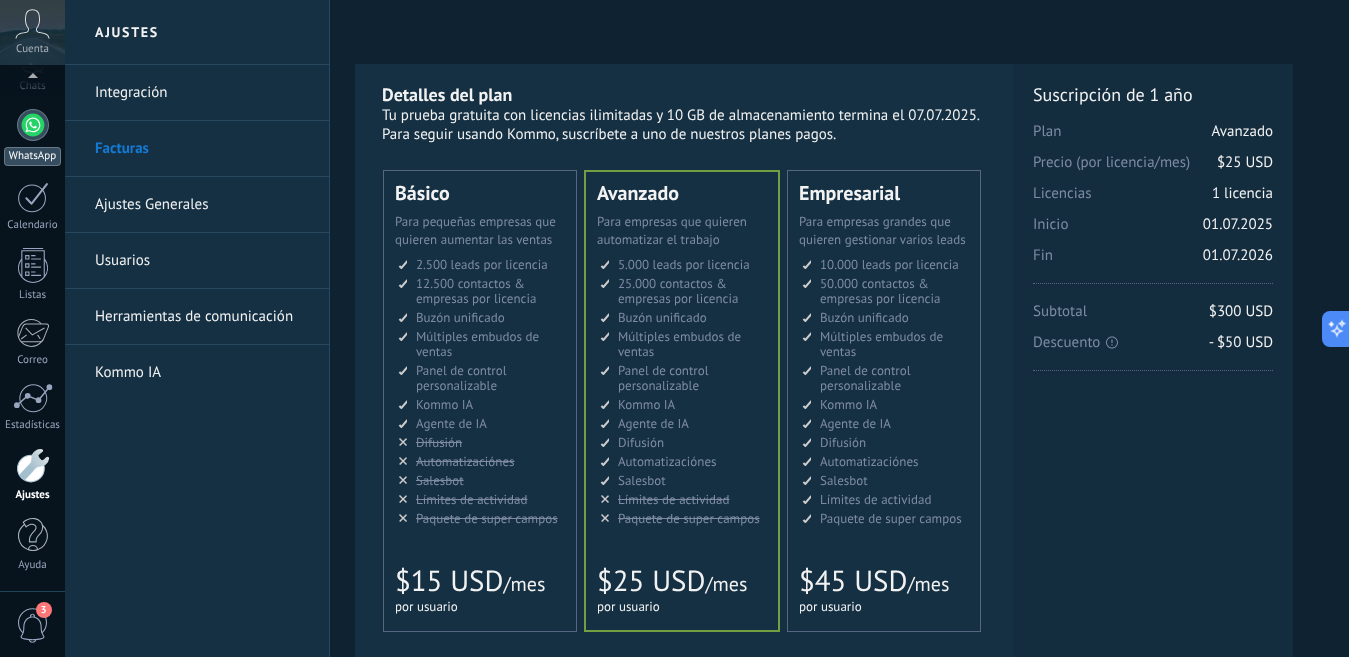 click at bounding box center (33, 125) 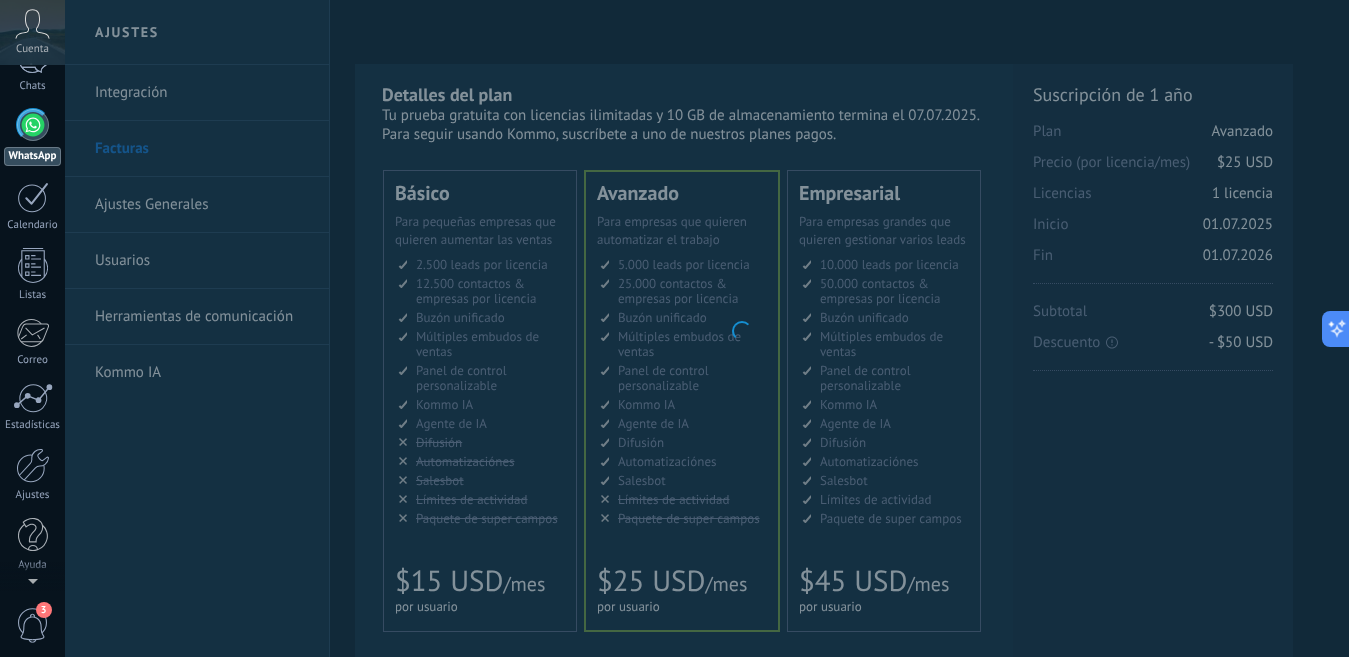 scroll, scrollTop: 0, scrollLeft: 0, axis: both 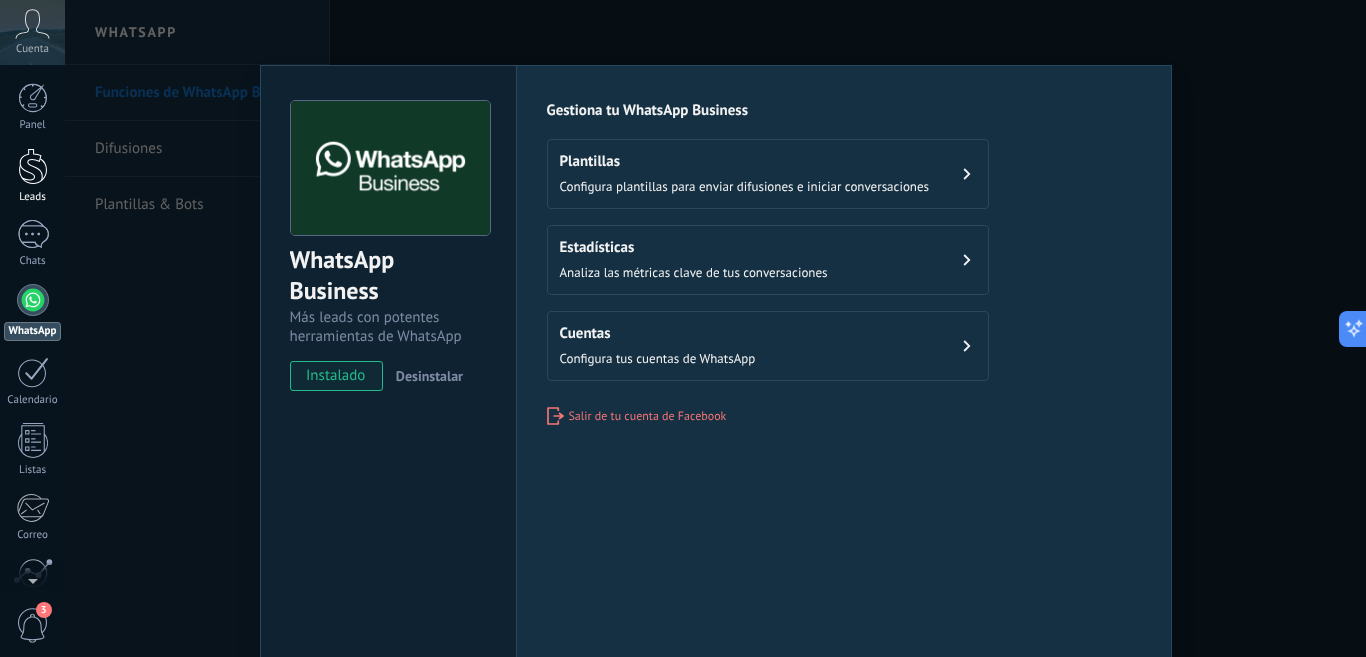 click at bounding box center [33, 166] 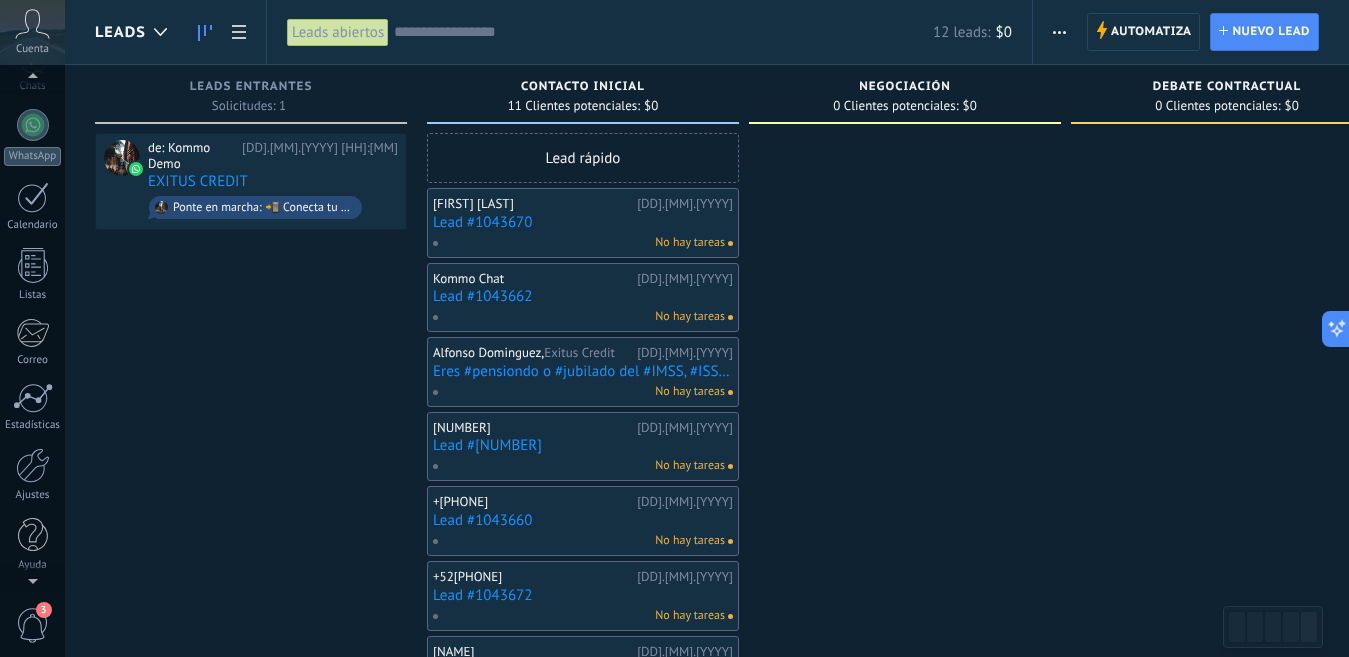 scroll, scrollTop: 175, scrollLeft: 0, axis: vertical 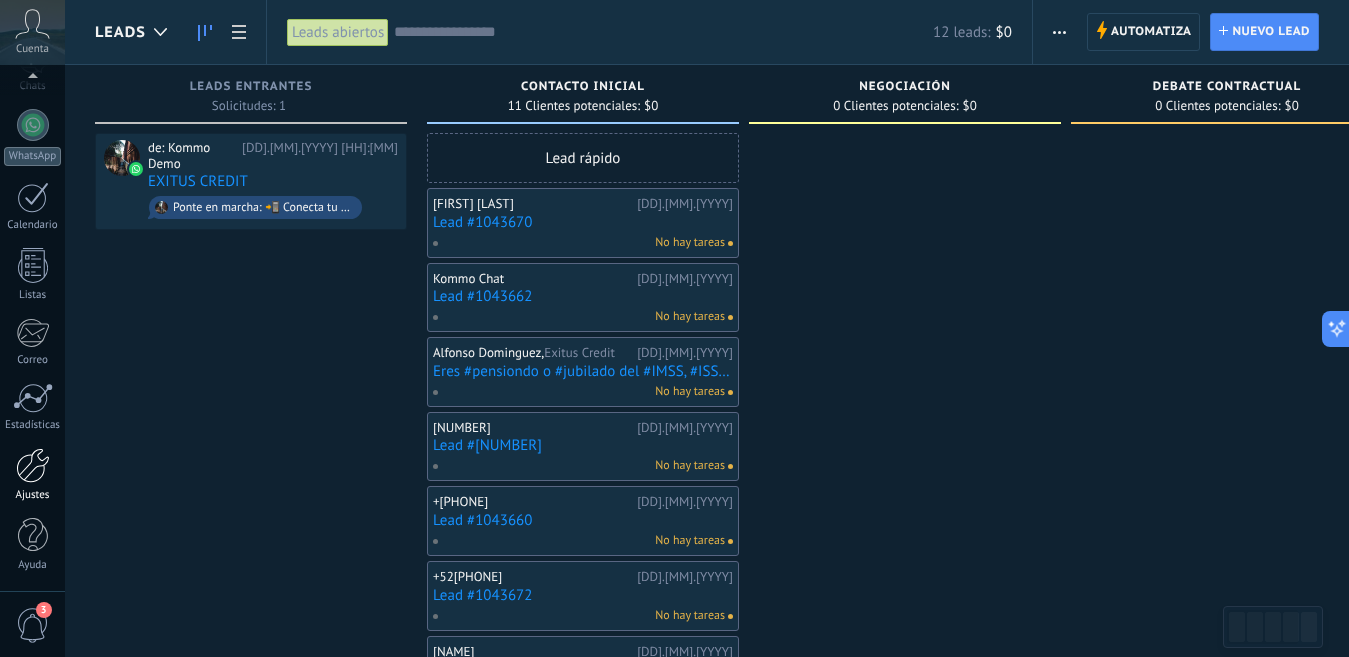 click at bounding box center [33, 465] 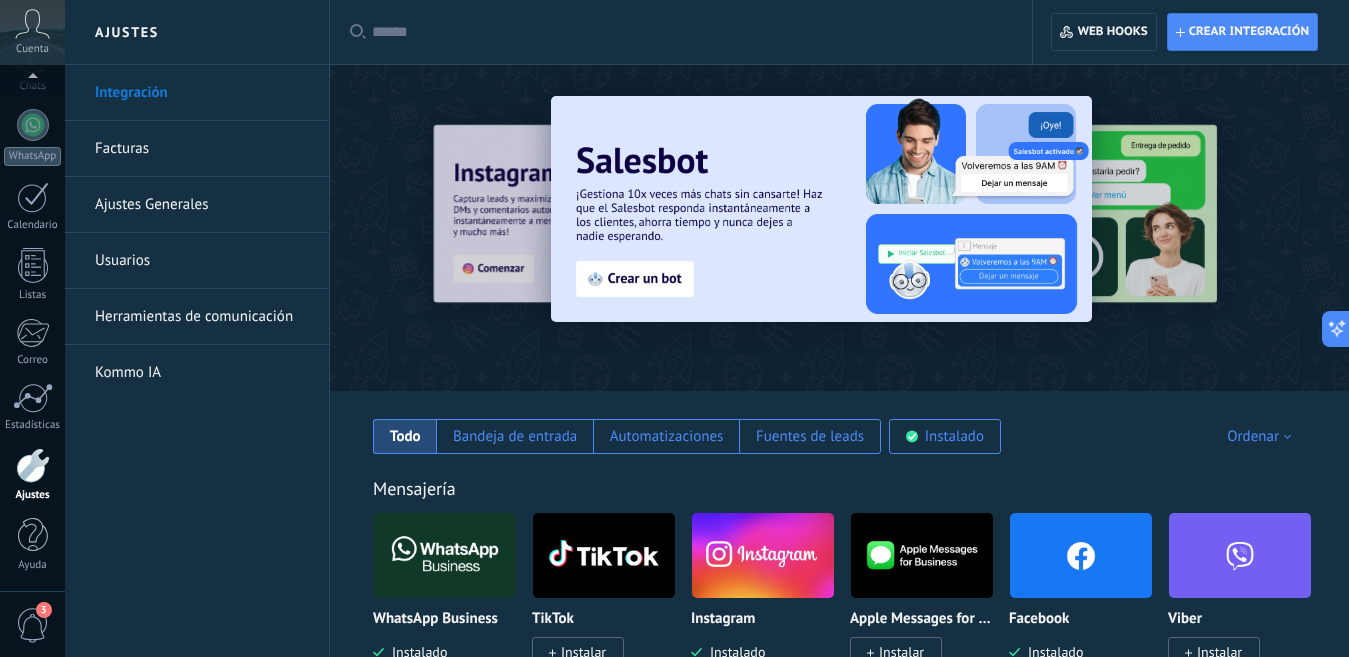 click on "Kommo IA" at bounding box center (202, 373) 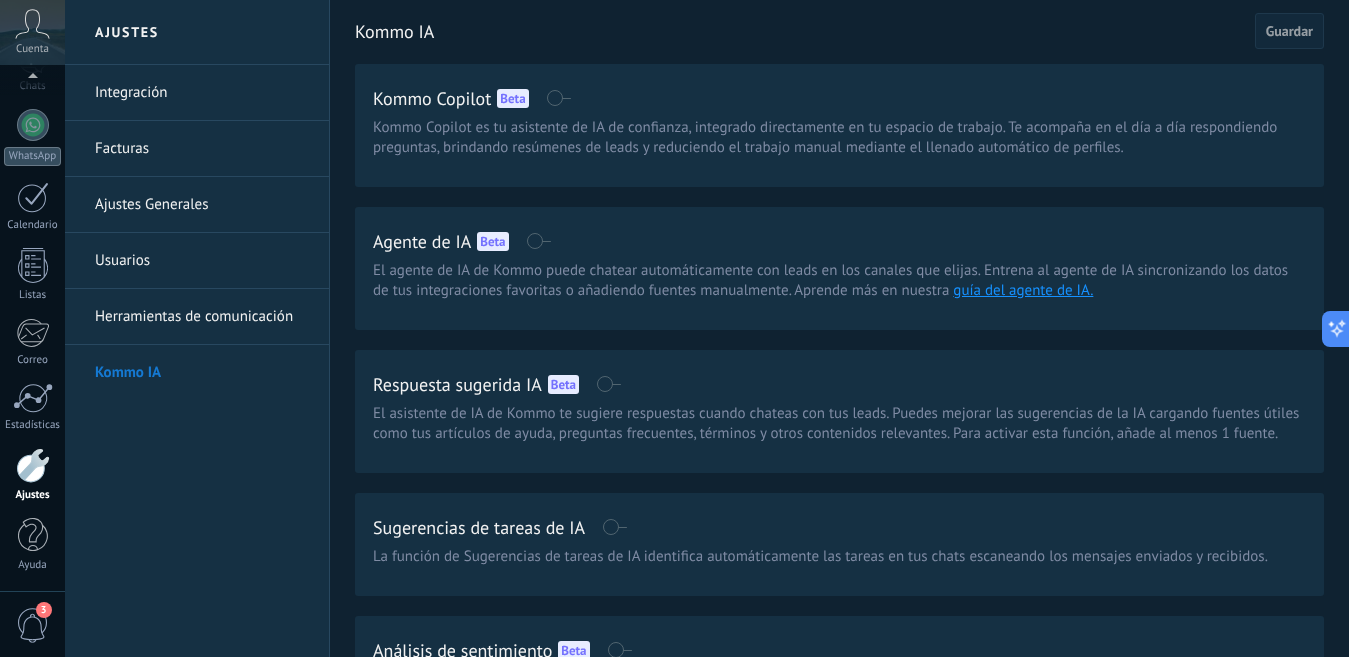 click at bounding box center (33, 465) 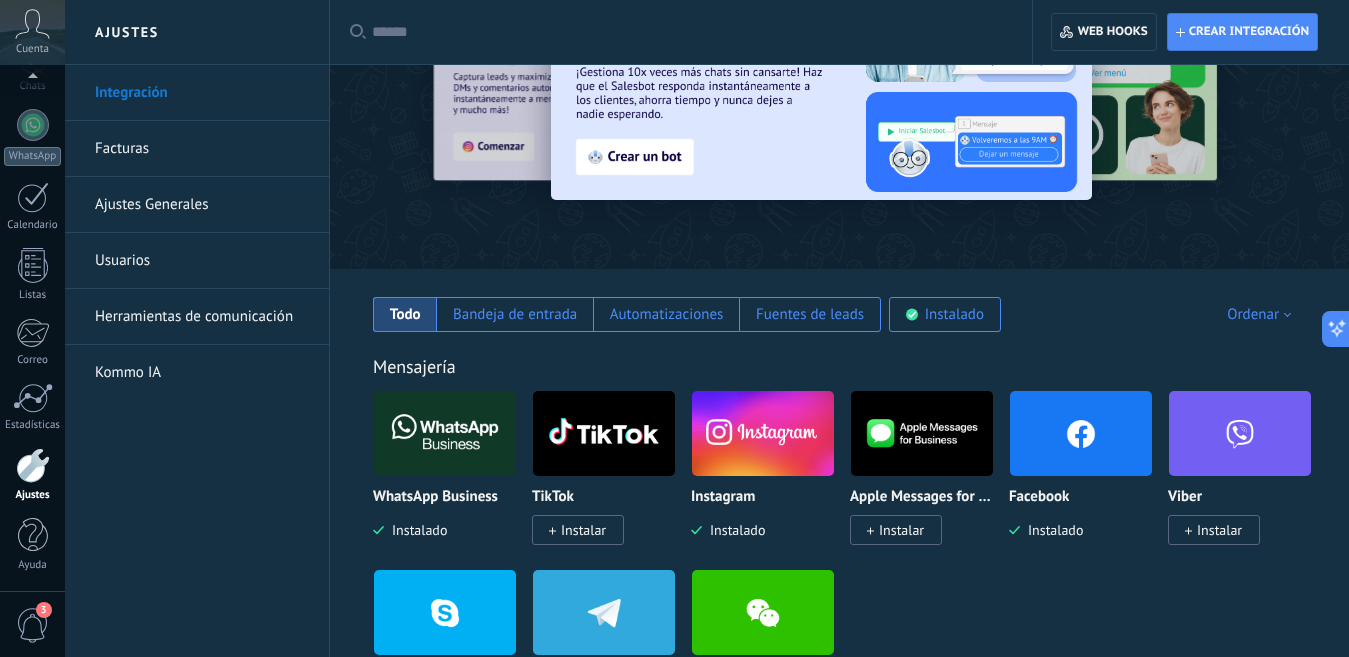 scroll, scrollTop: 135, scrollLeft: 0, axis: vertical 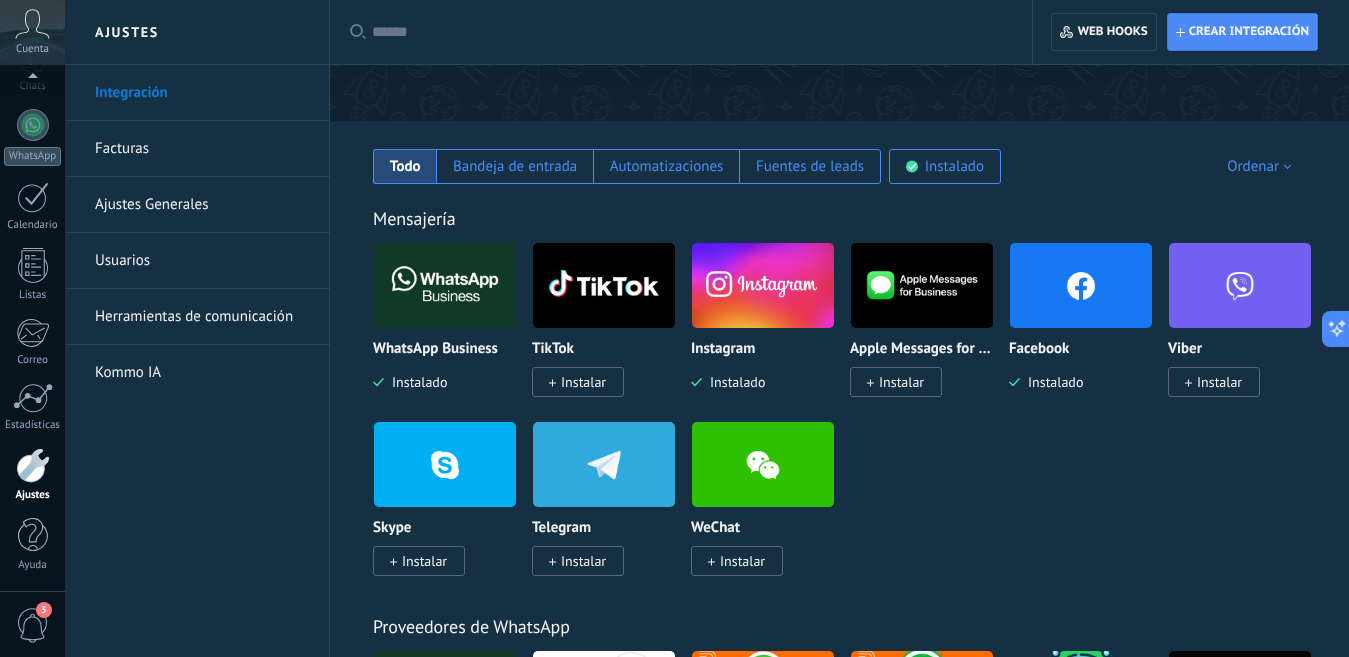click on "Usuarios" at bounding box center (202, 261) 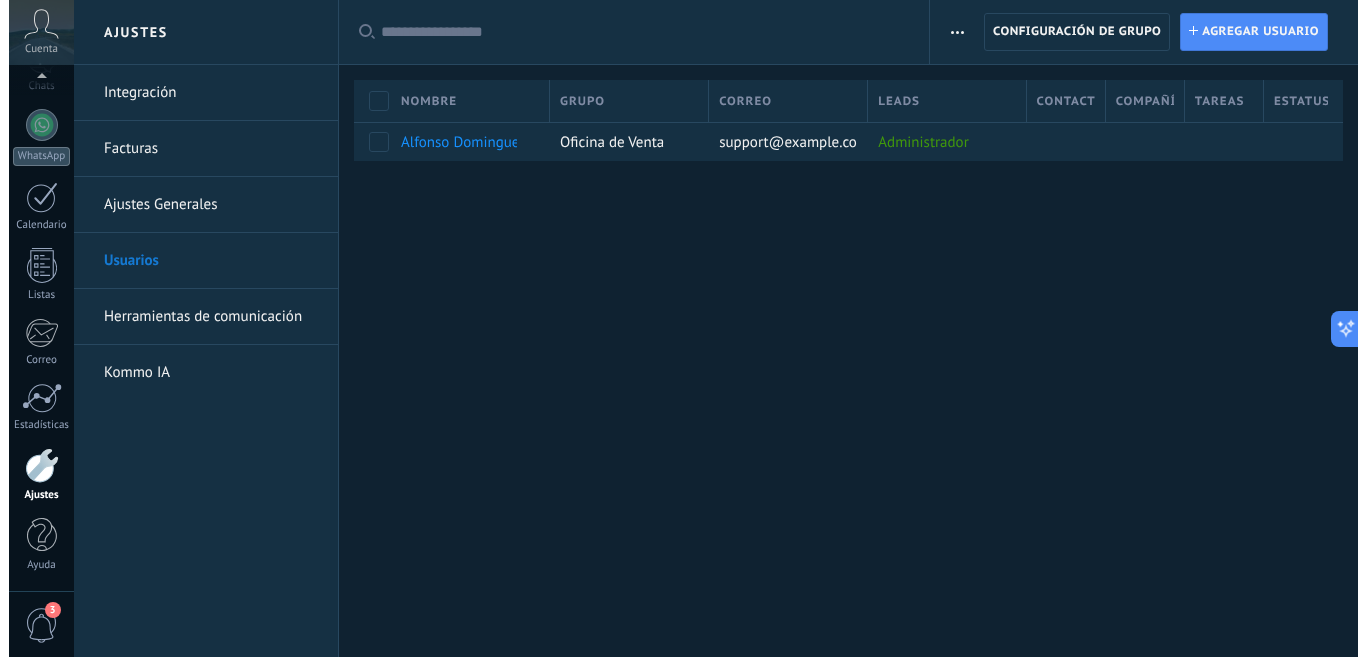 scroll, scrollTop: 0, scrollLeft: 0, axis: both 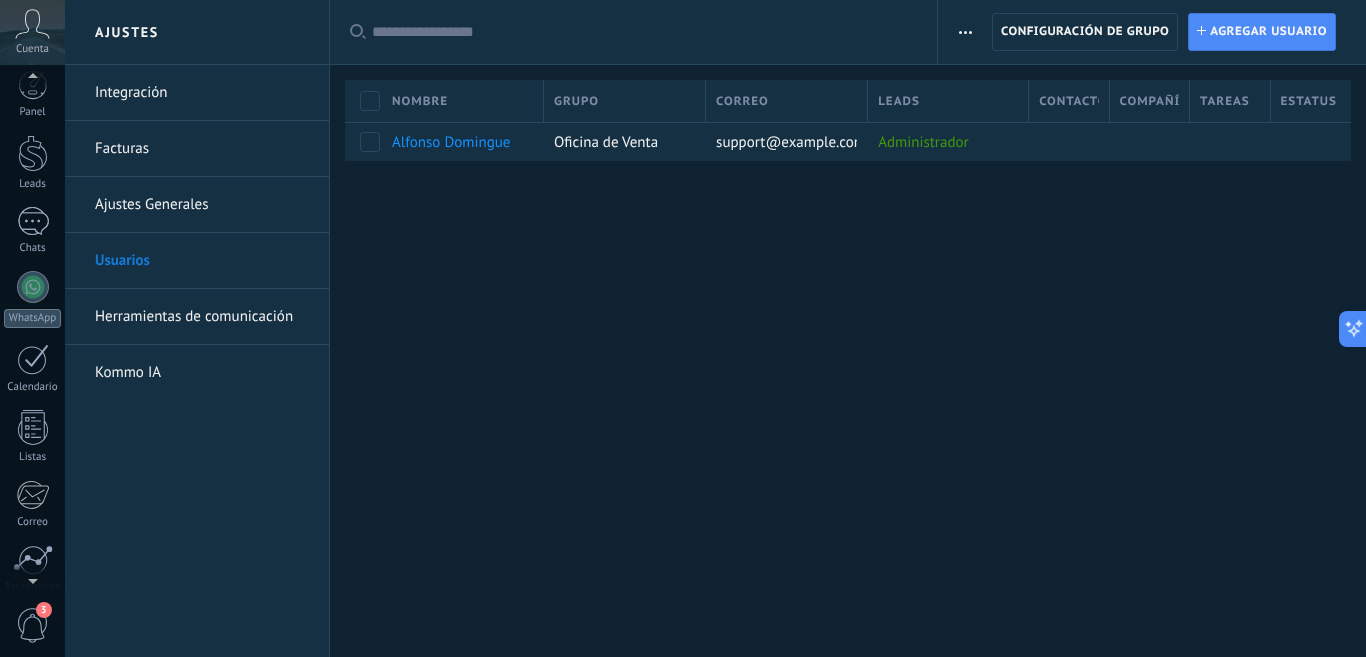 click at bounding box center [32, 80] 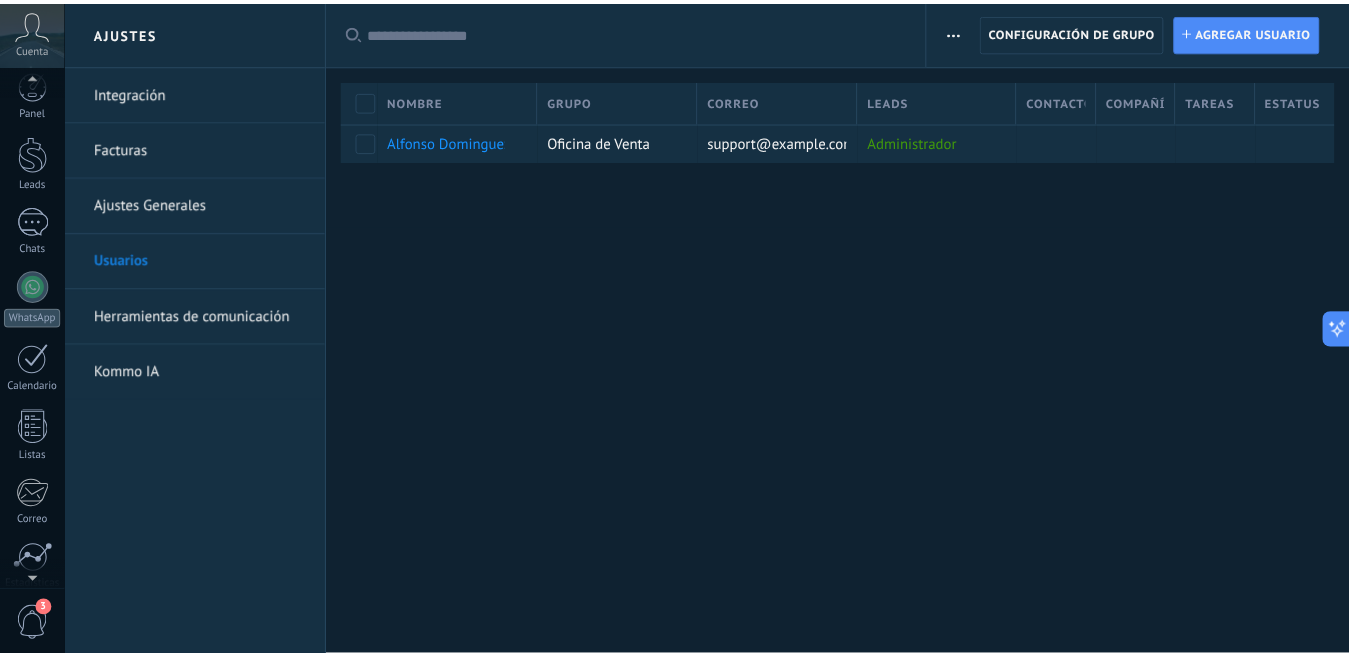 scroll, scrollTop: 0, scrollLeft: 0, axis: both 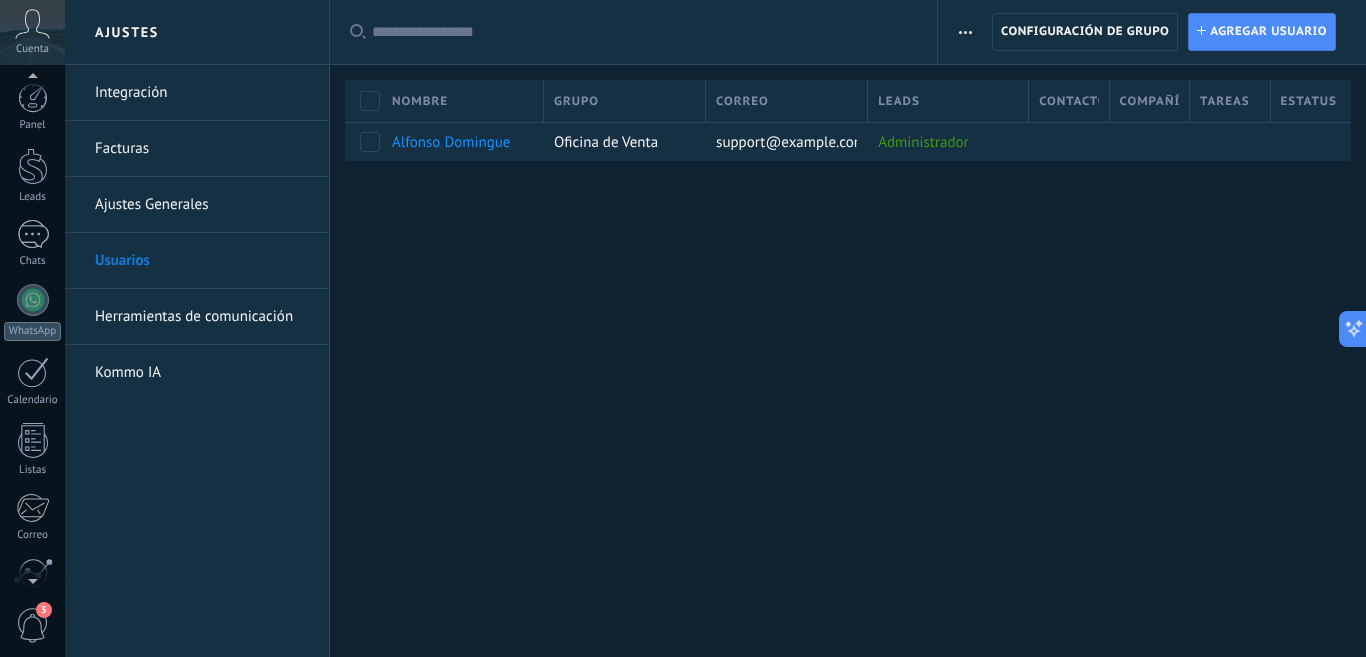 click on "© 2025 derechos reservados | Términos de uso
Soporte técnico
Cuenta
[NAME]
ID de cuenta
34786575
perfil
salir" at bounding box center (32, 328) 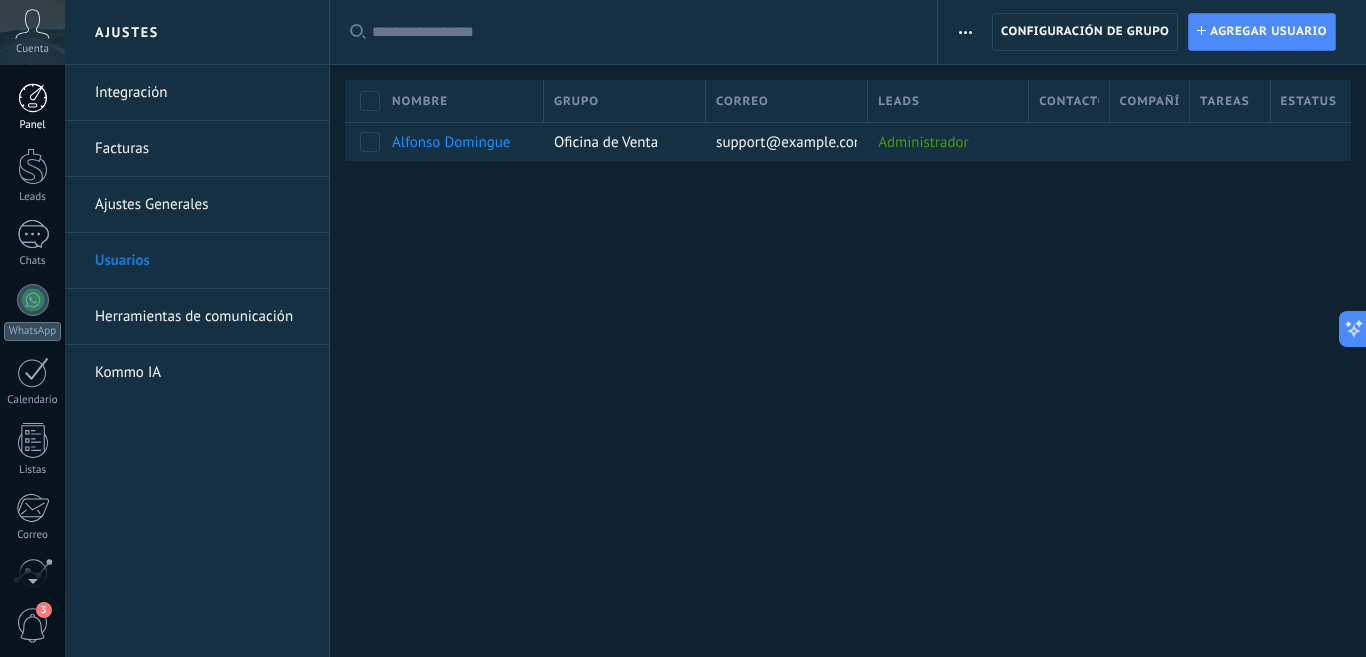 click at bounding box center (33, 98) 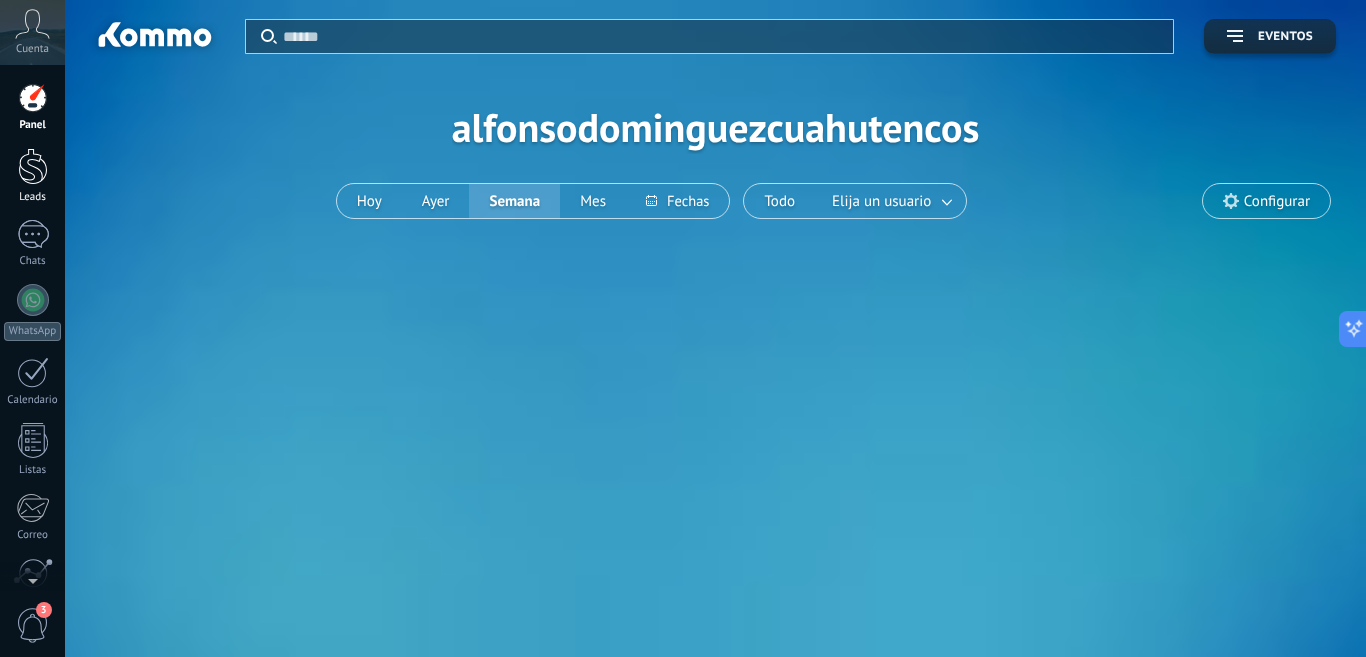 click at bounding box center (33, 166) 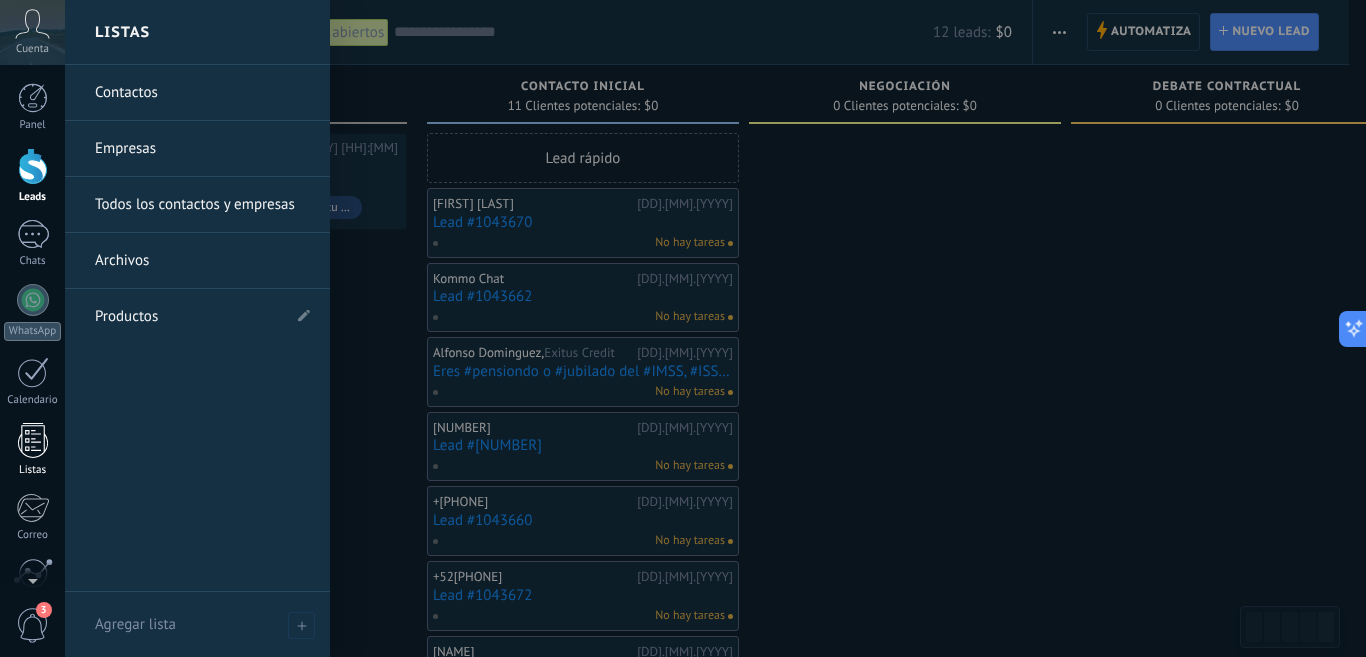click on "Listas" at bounding box center [32, 450] 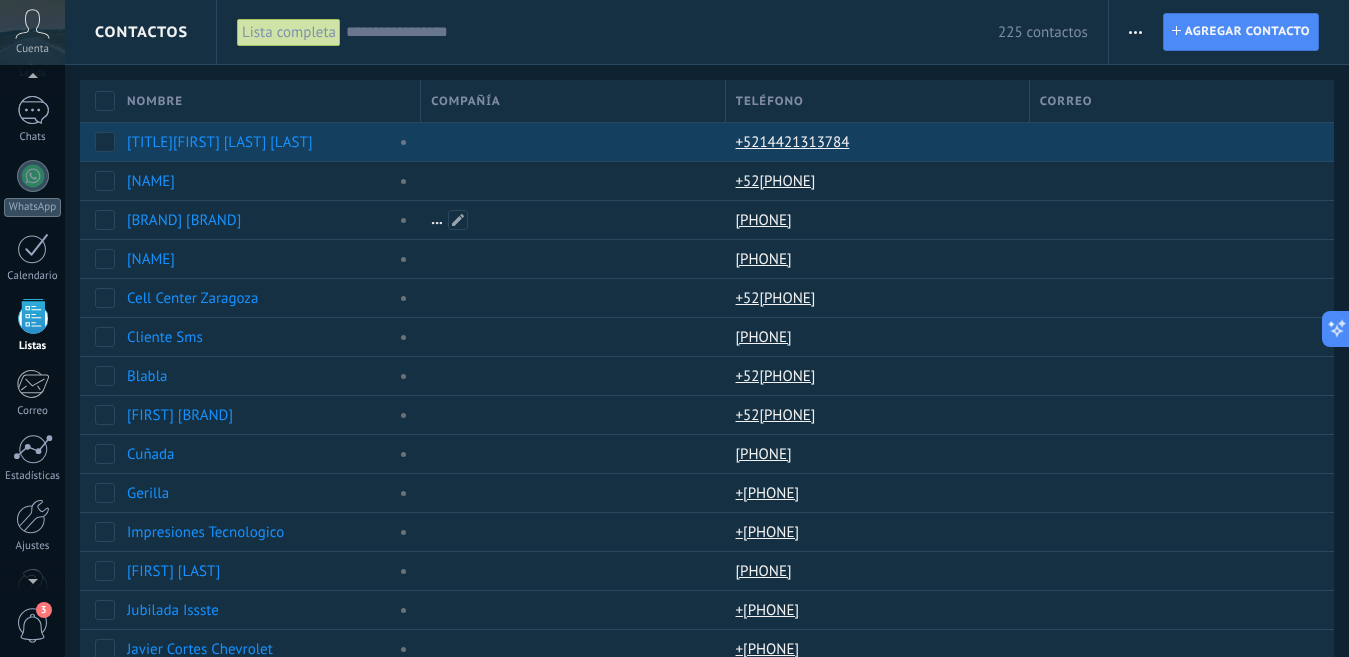 scroll, scrollTop: 124, scrollLeft: 0, axis: vertical 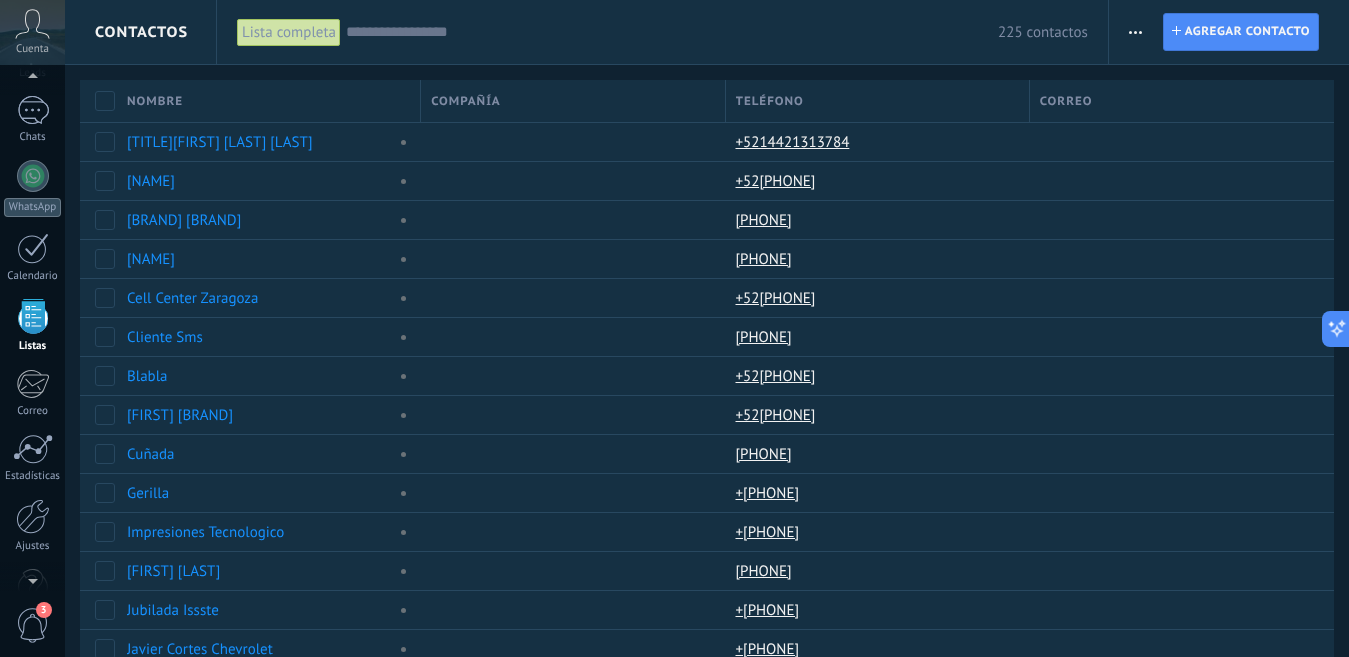 click at bounding box center [32, 24] 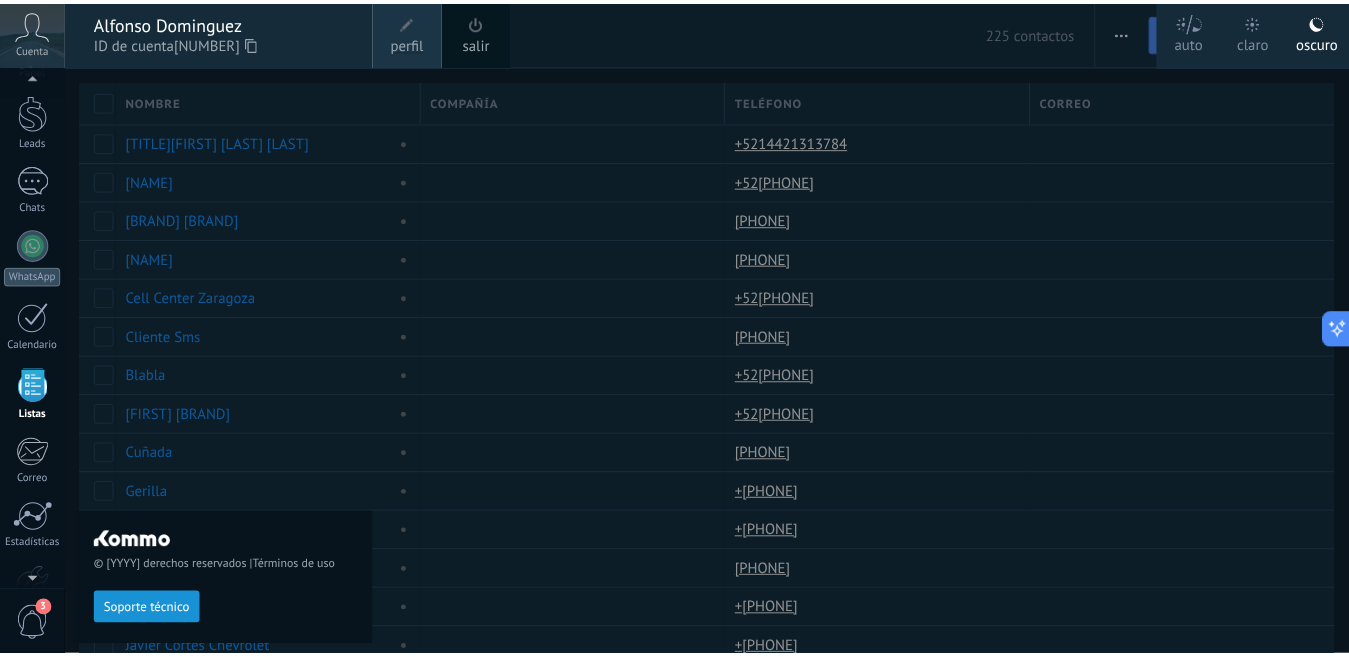 scroll, scrollTop: 0, scrollLeft: 0, axis: both 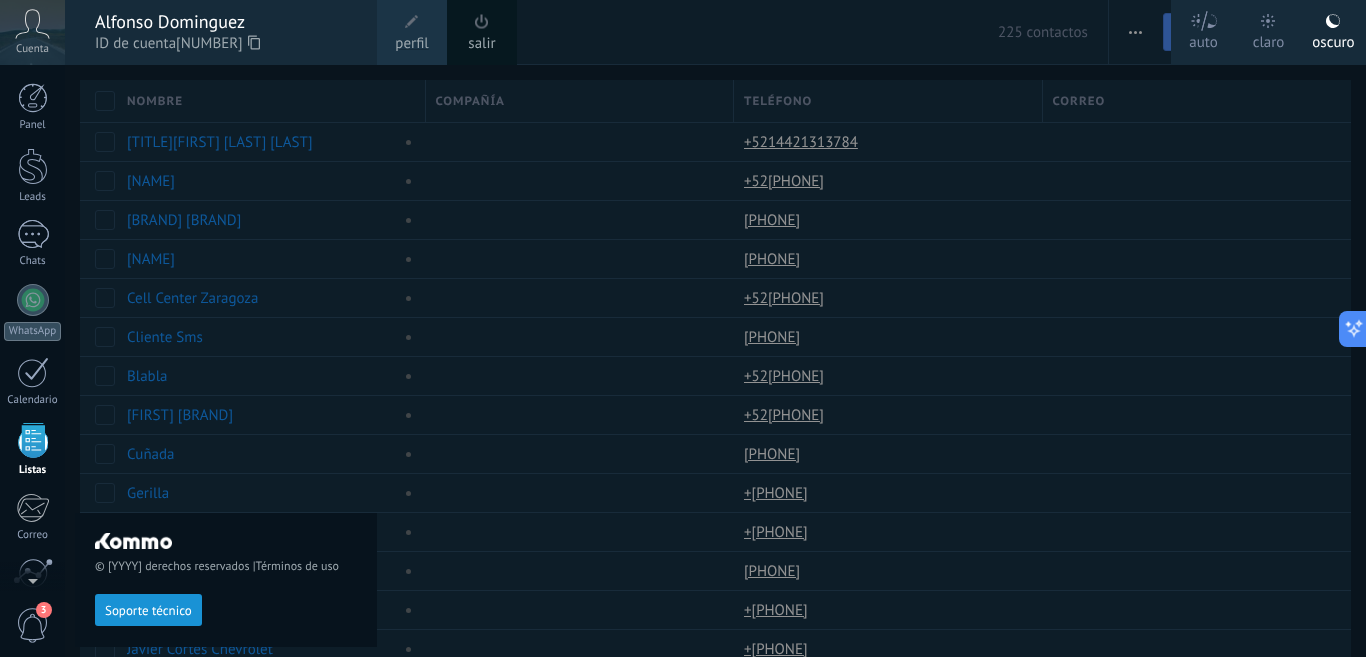 click at bounding box center (32, 24) 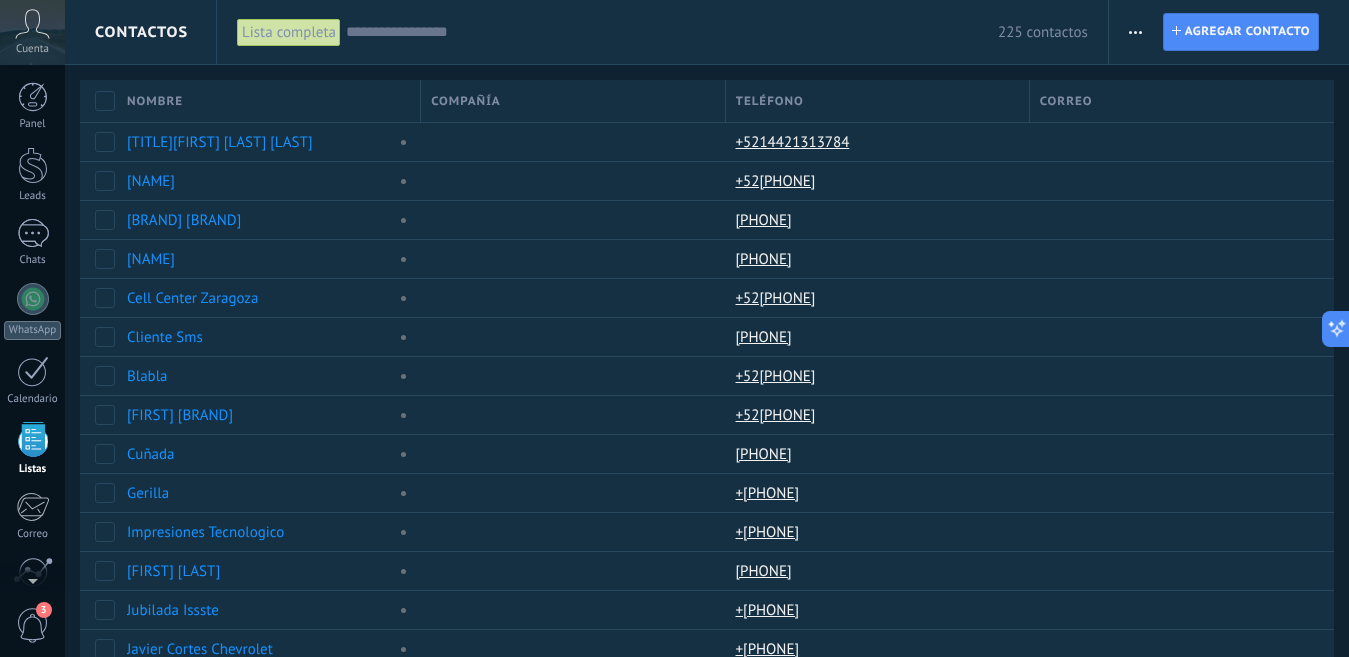scroll, scrollTop: 0, scrollLeft: 0, axis: both 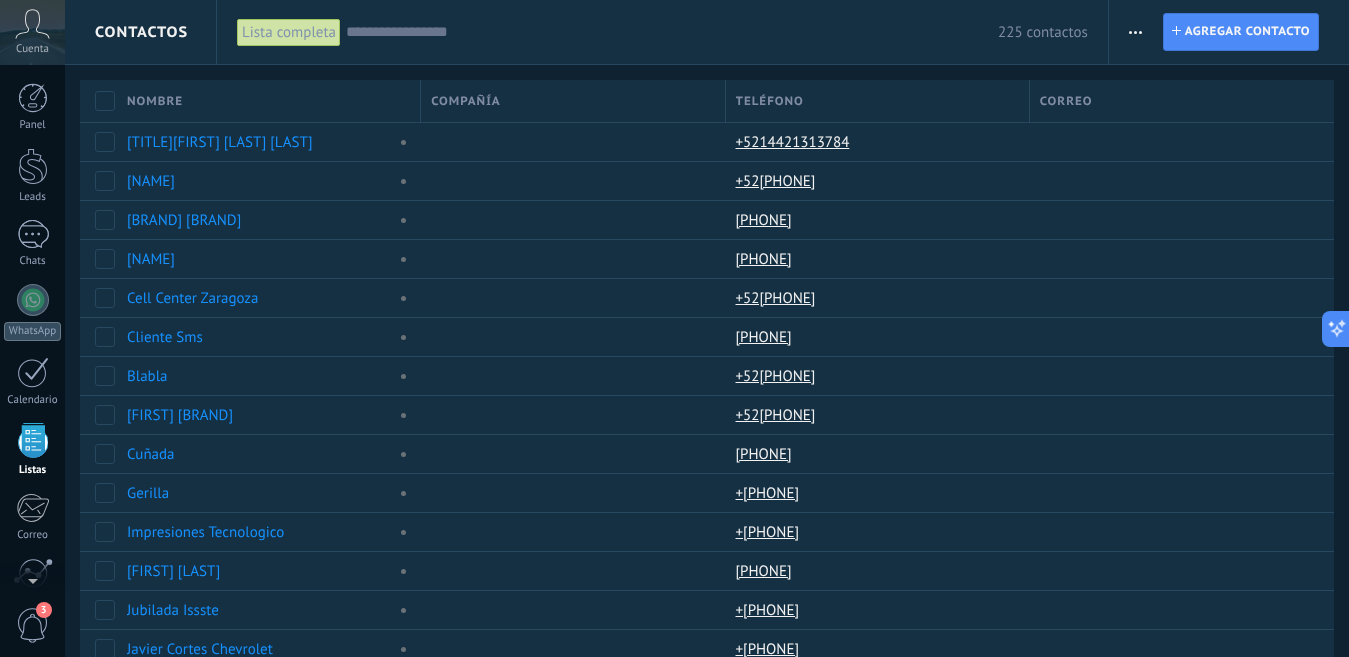 click on "Cuenta" at bounding box center [32, 32] 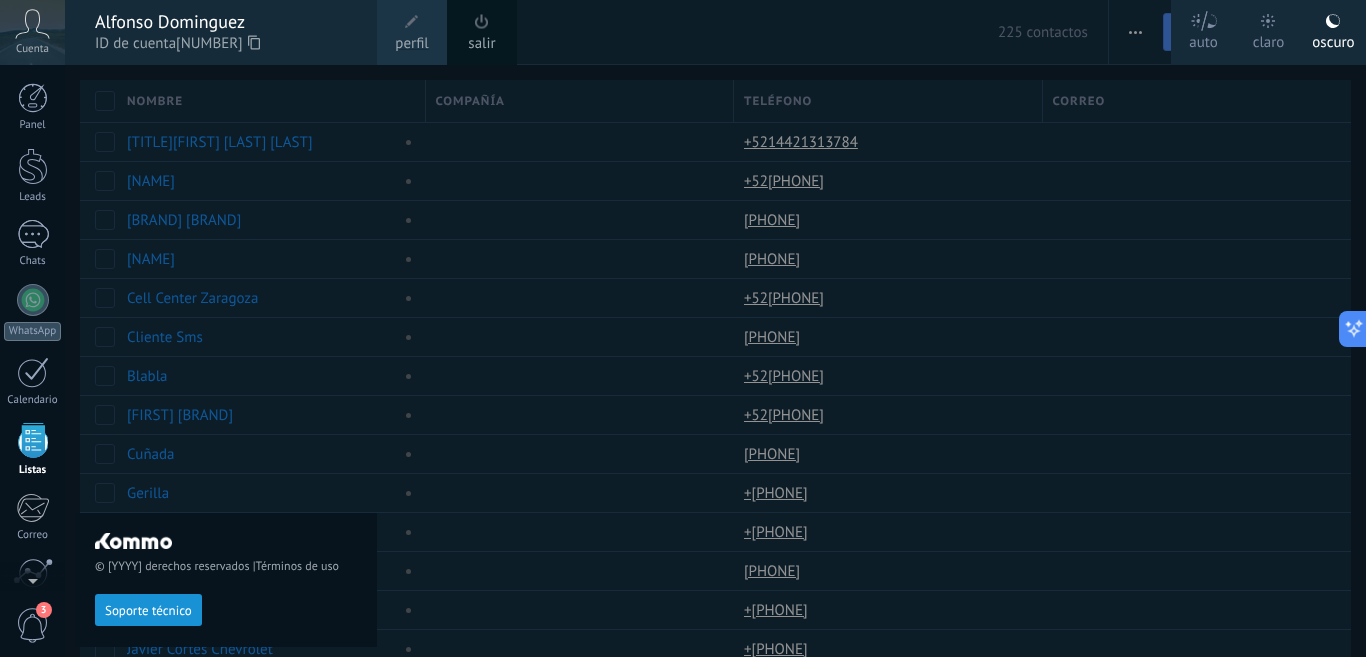click on "Cuenta" at bounding box center (32, 32) 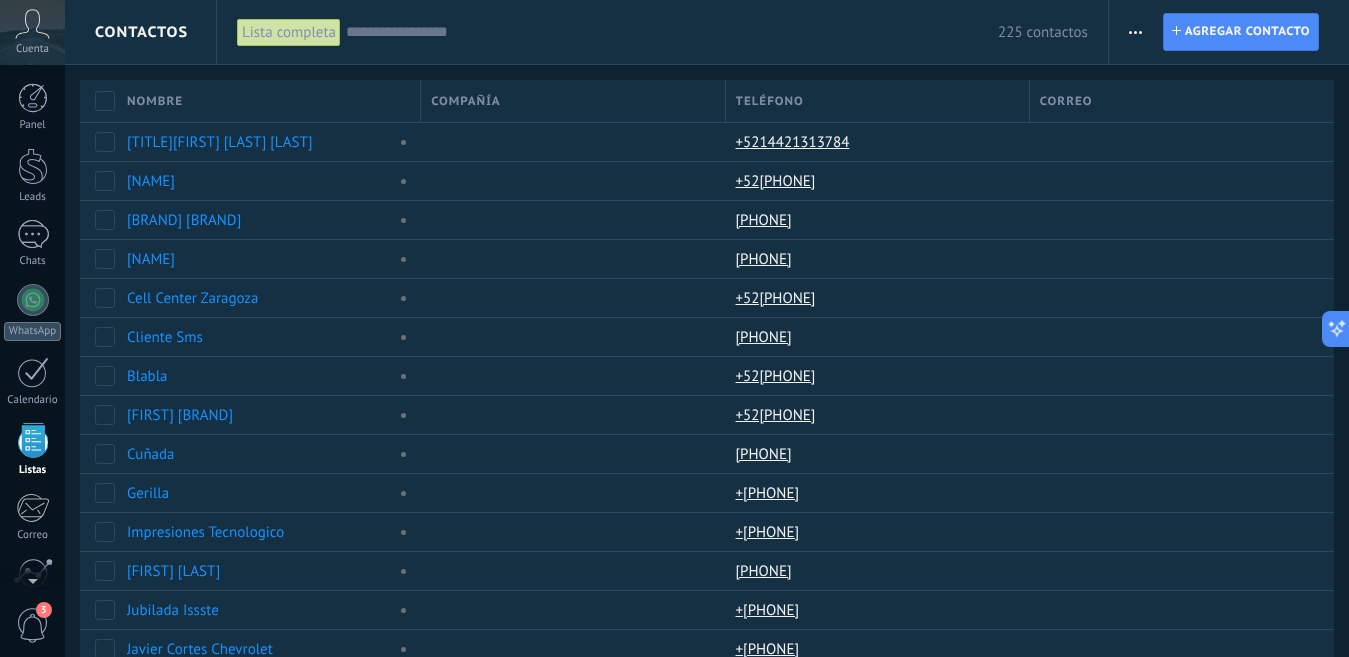 click on "Cuenta" at bounding box center [32, 49] 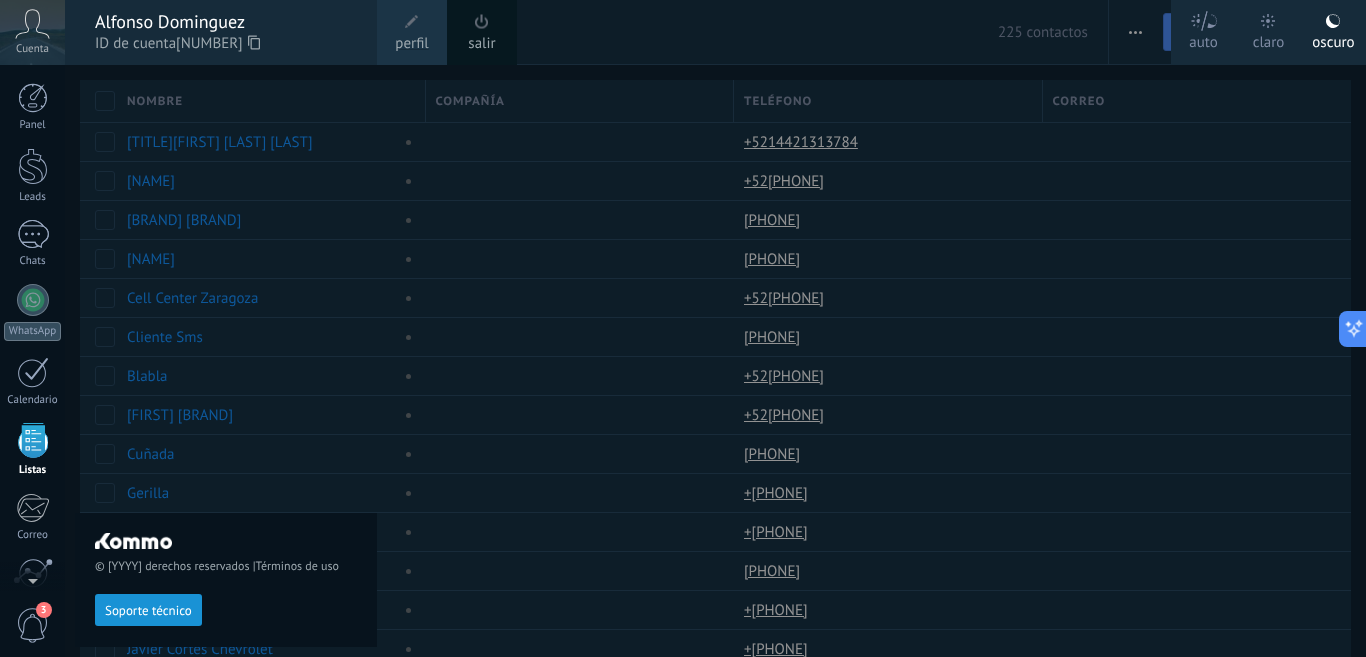 click on "Cuenta" at bounding box center [32, 49] 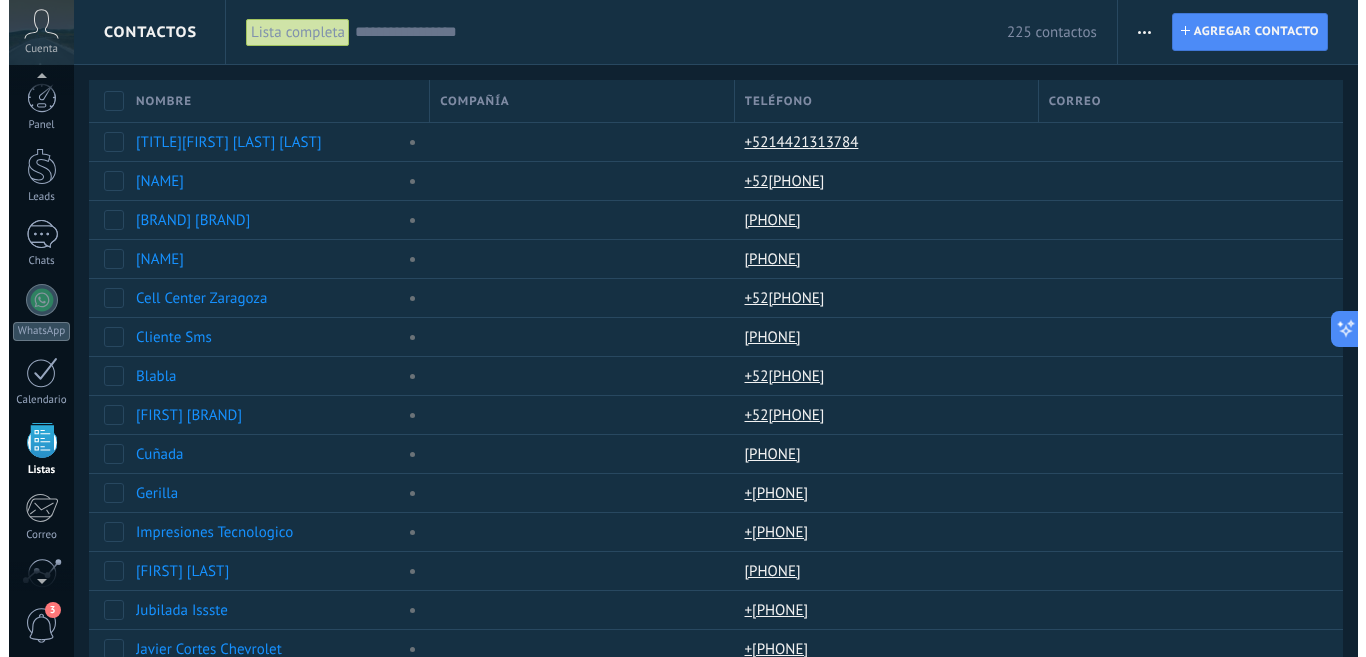 scroll, scrollTop: 124, scrollLeft: 0, axis: vertical 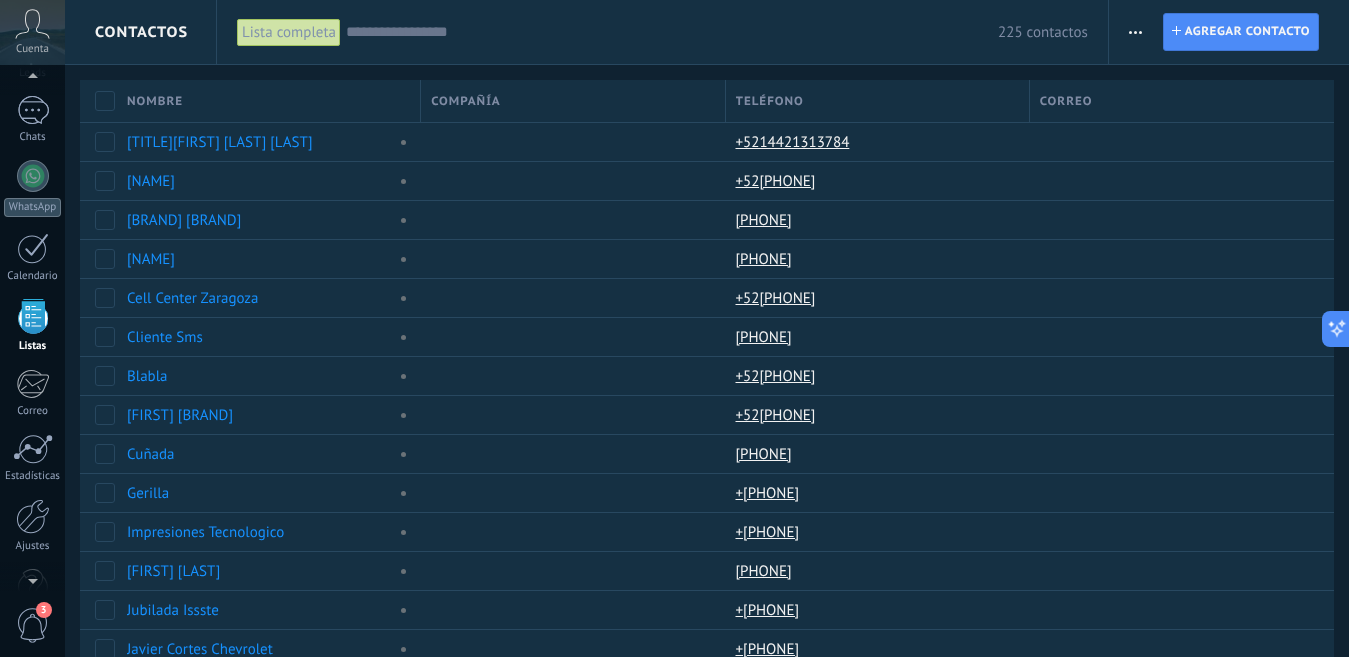 click at bounding box center [672, 32] 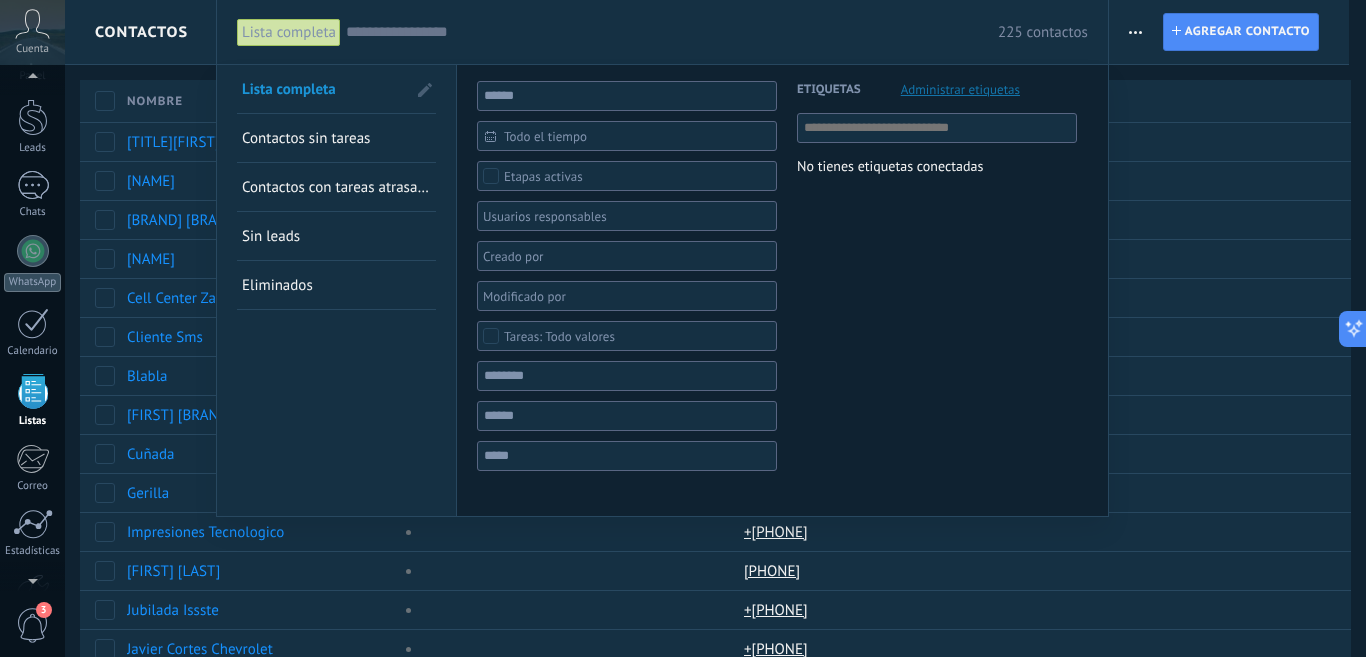 scroll, scrollTop: 0, scrollLeft: 0, axis: both 